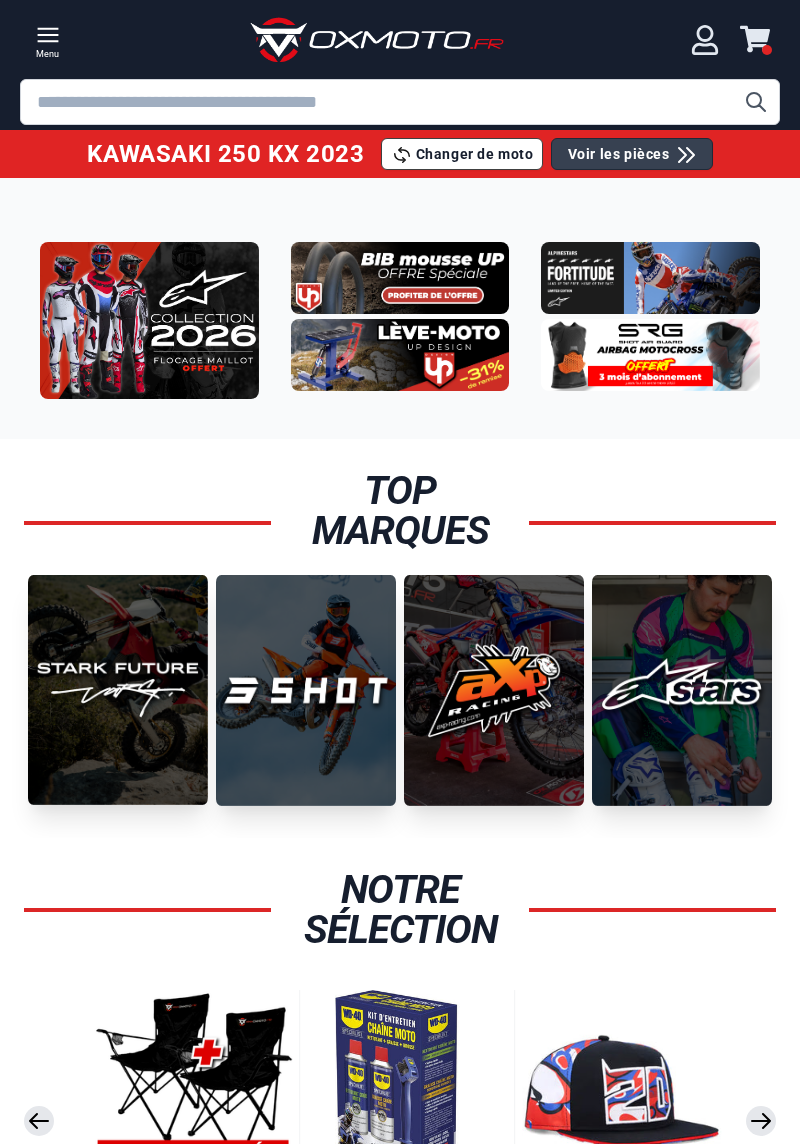 scroll, scrollTop: 0, scrollLeft: 0, axis: both 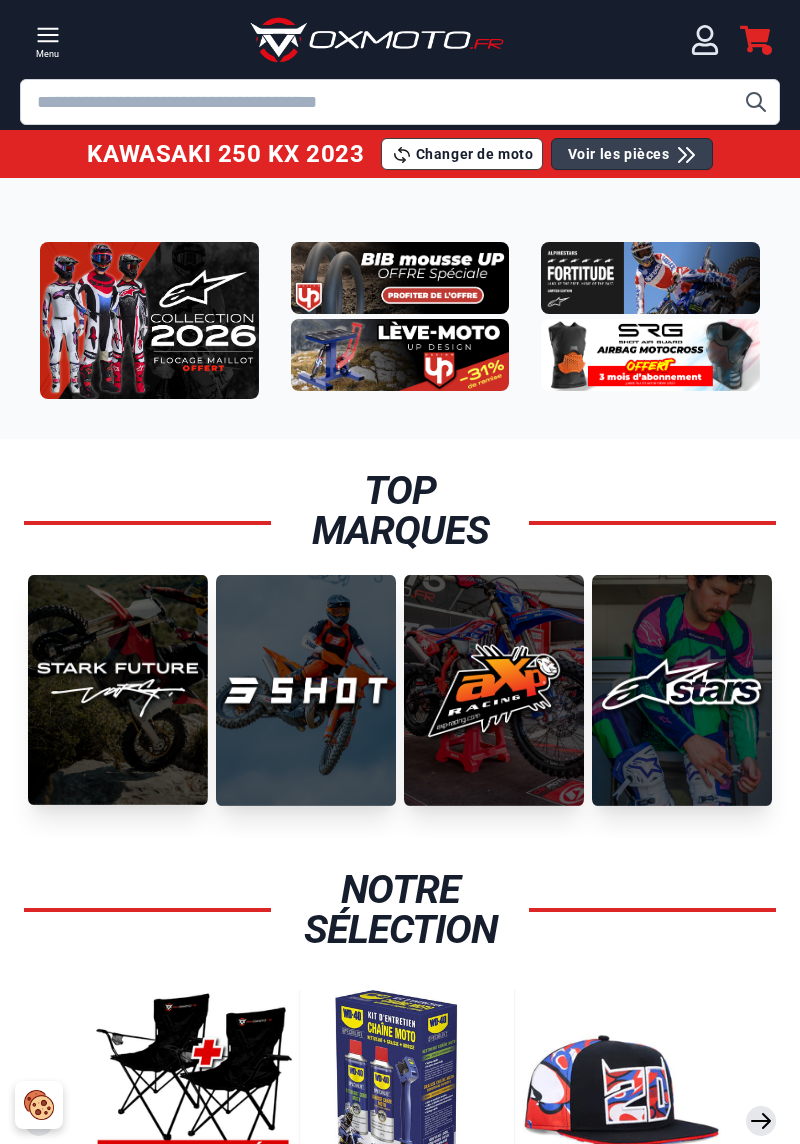 click 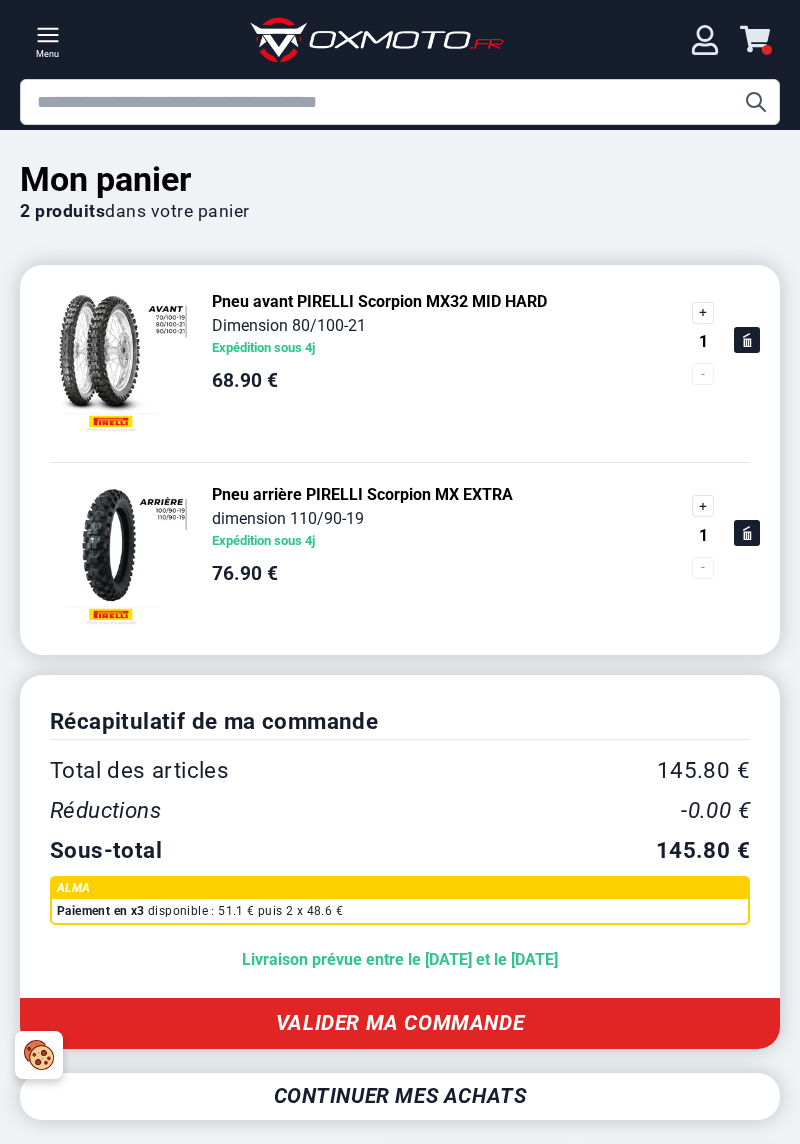 scroll, scrollTop: 0, scrollLeft: 0, axis: both 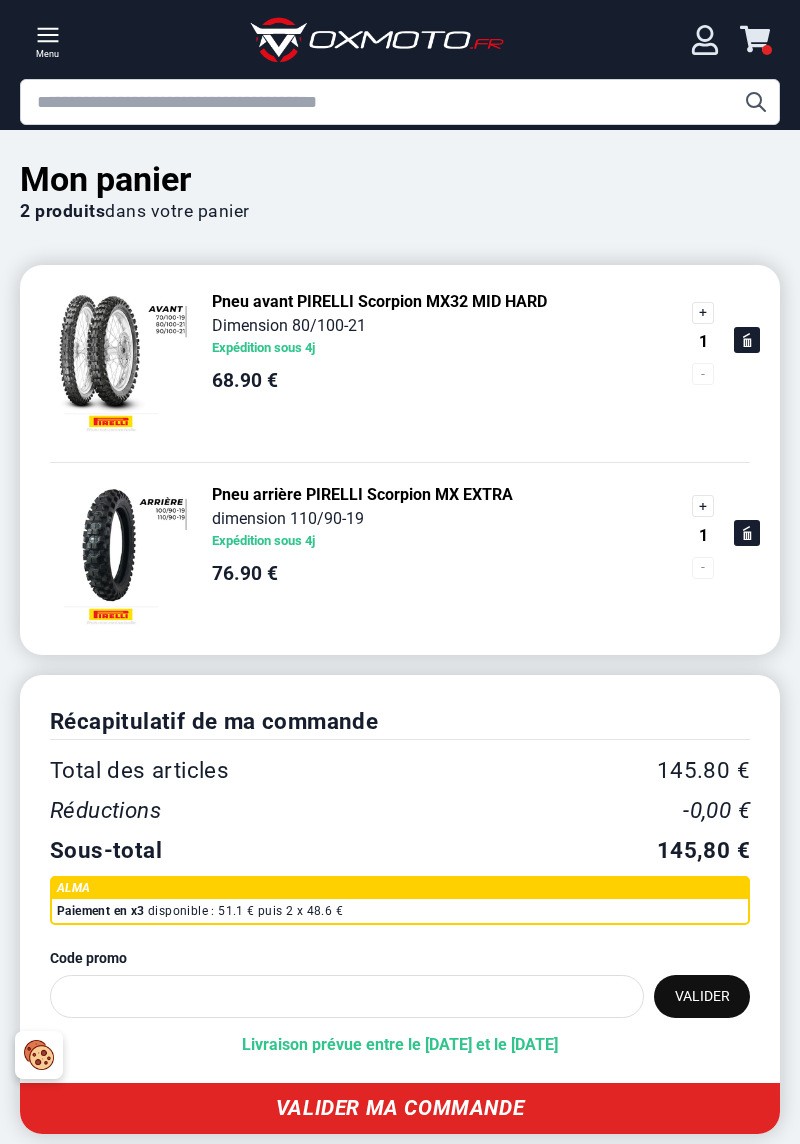 click 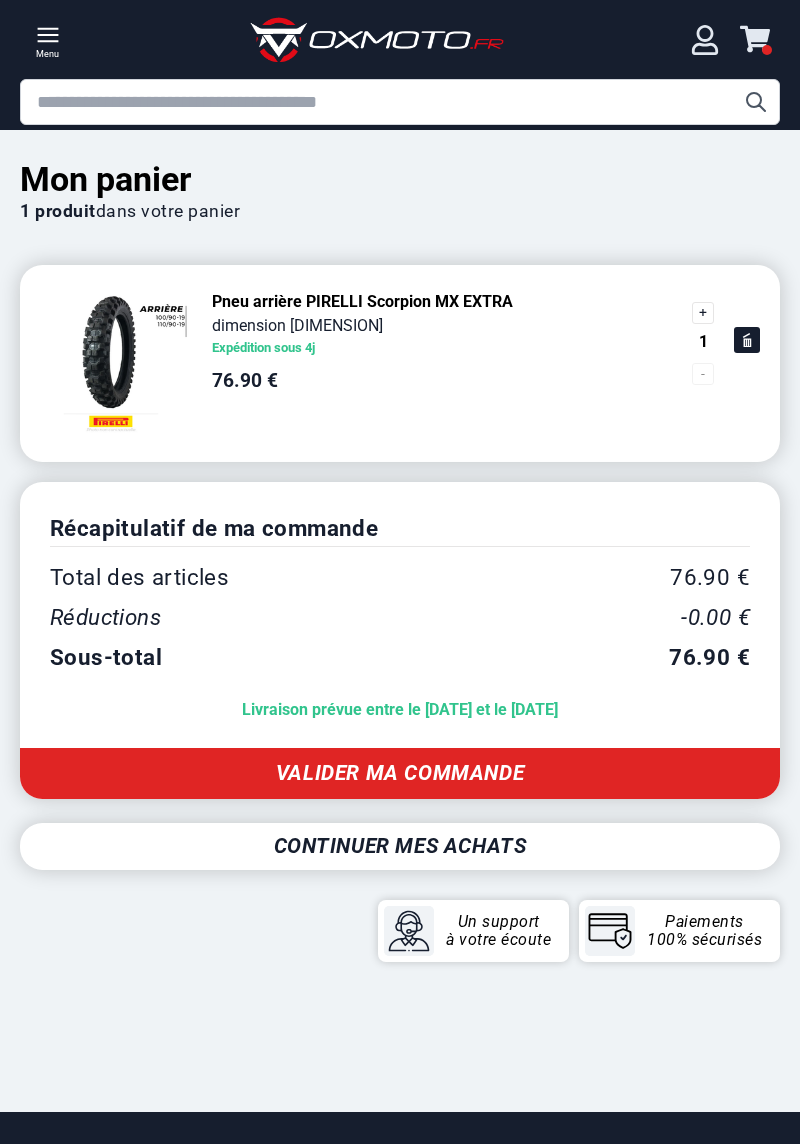 scroll, scrollTop: 0, scrollLeft: 0, axis: both 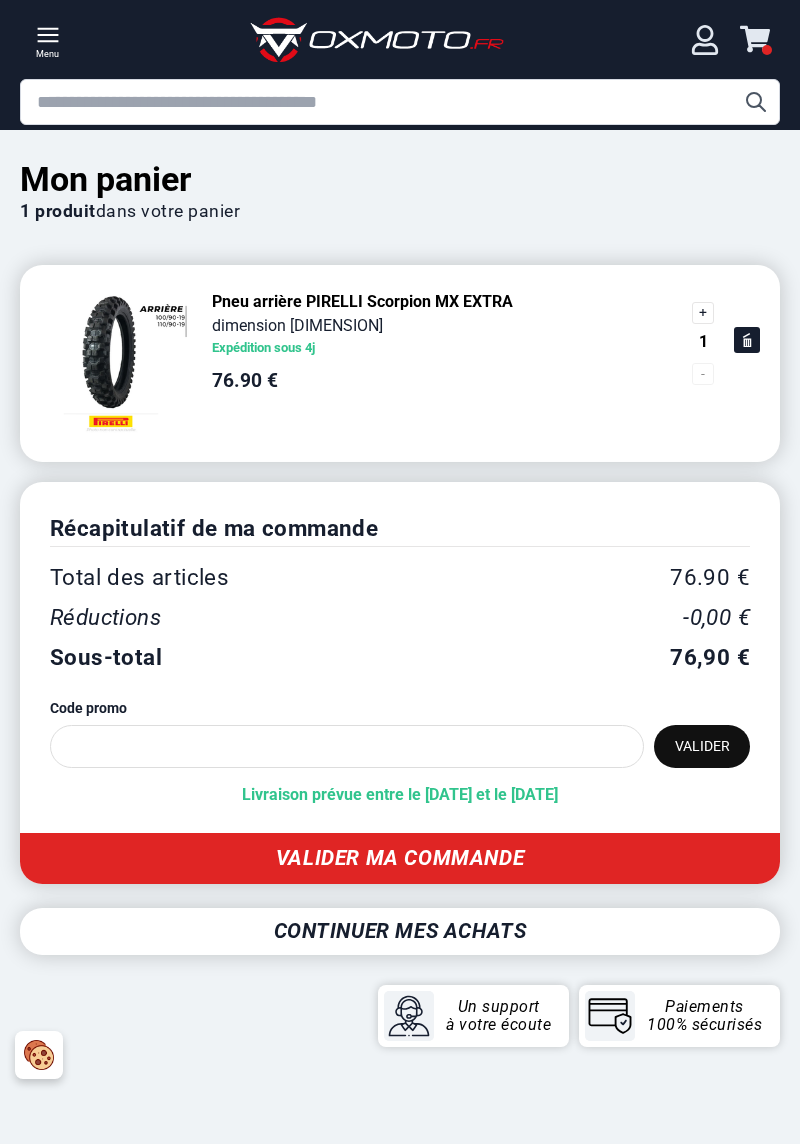 click at bounding box center (400, 102) 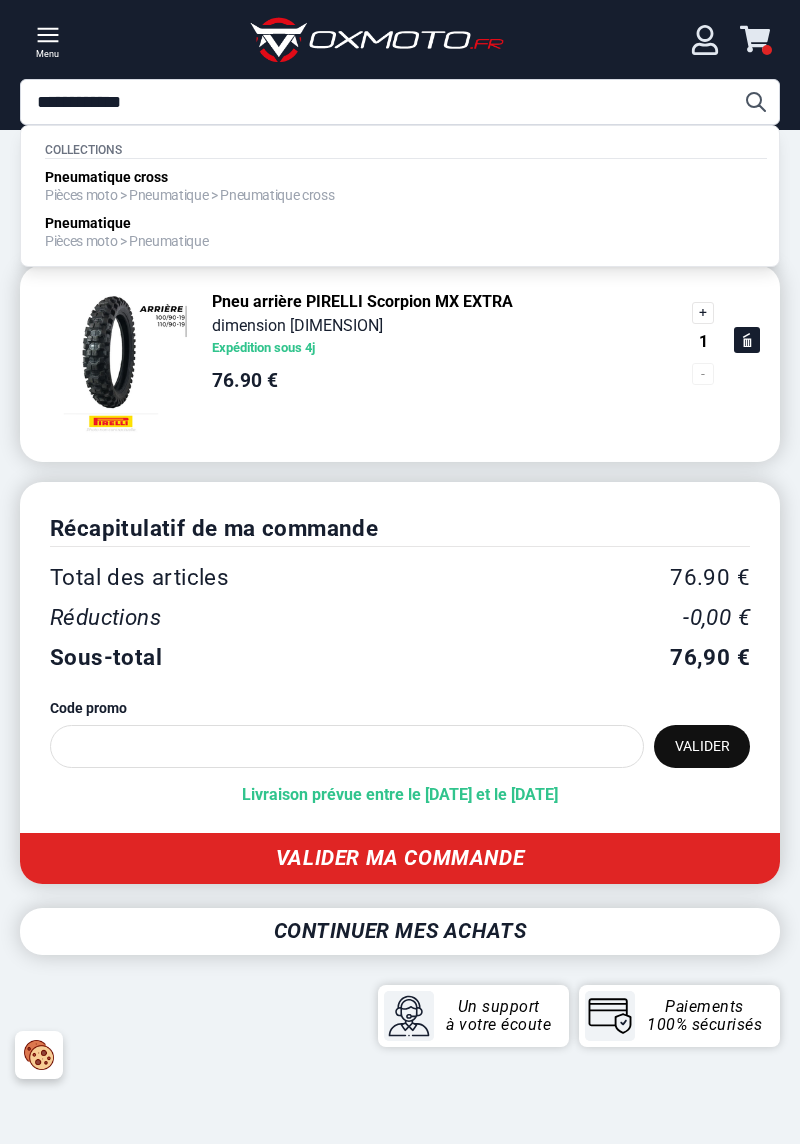 type on "**********" 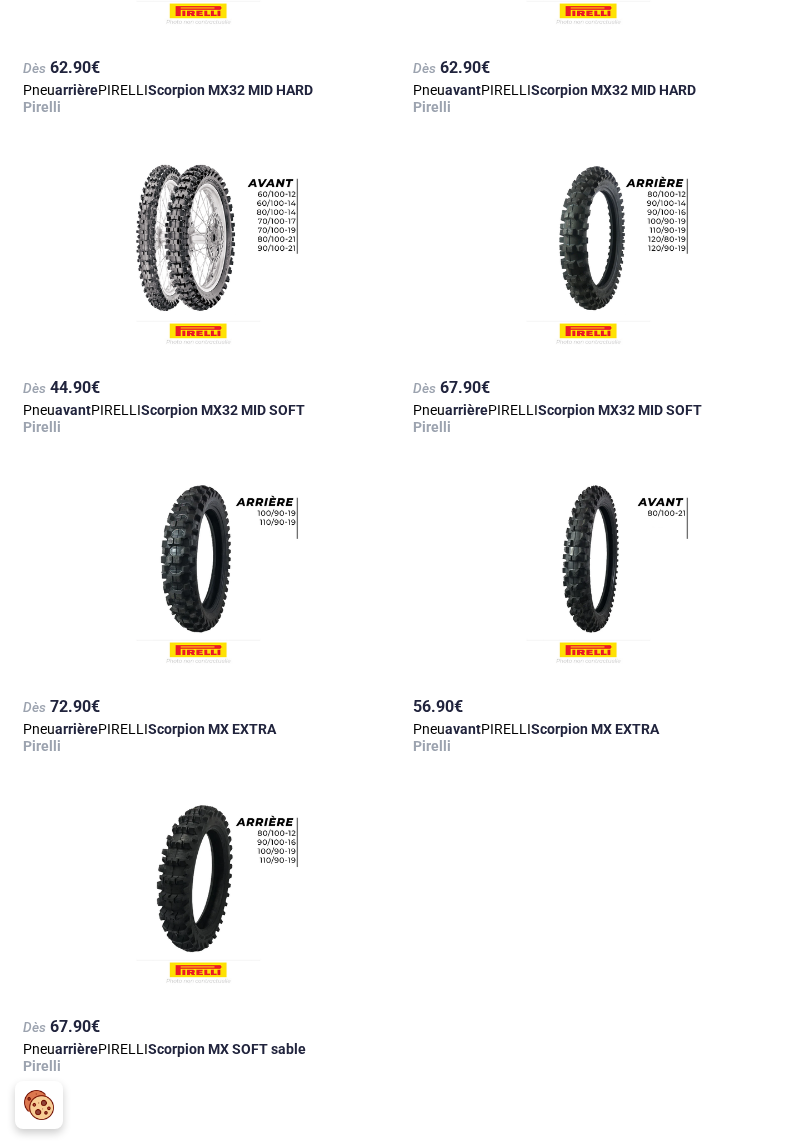 scroll, scrollTop: 660, scrollLeft: 0, axis: vertical 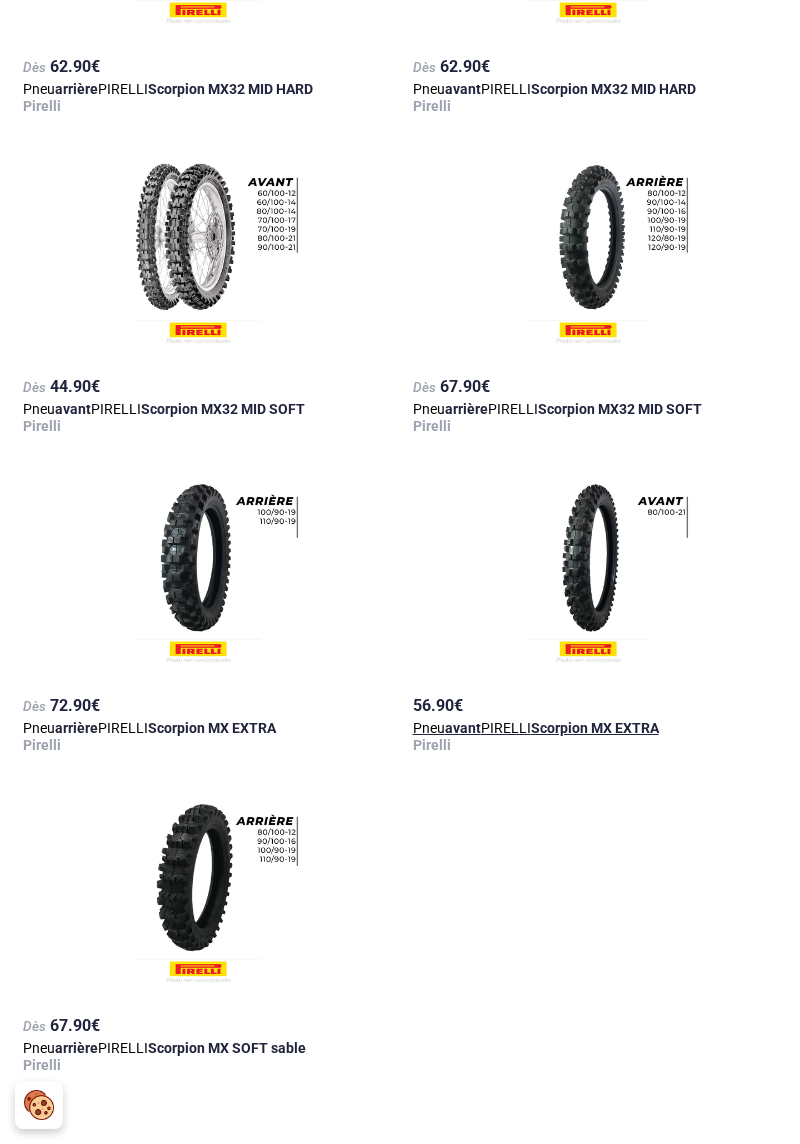 click on "56.90  €" at bounding box center (595, 706) 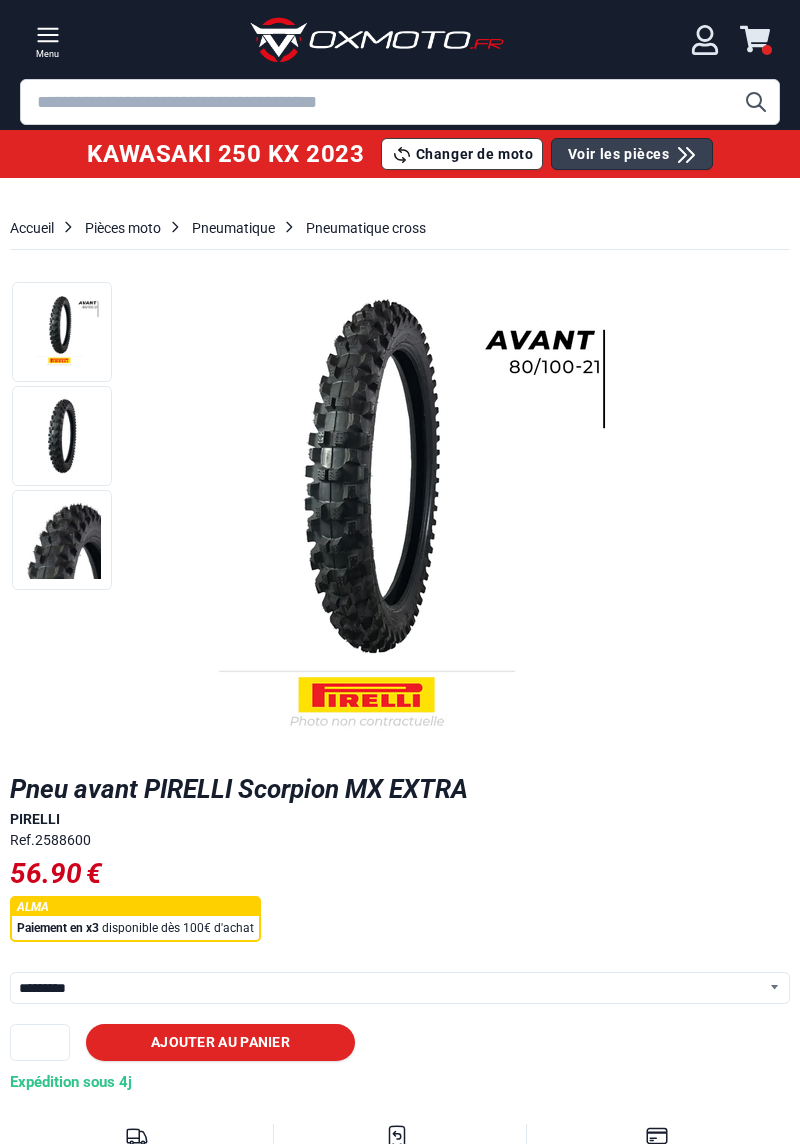 scroll, scrollTop: 0, scrollLeft: 0, axis: both 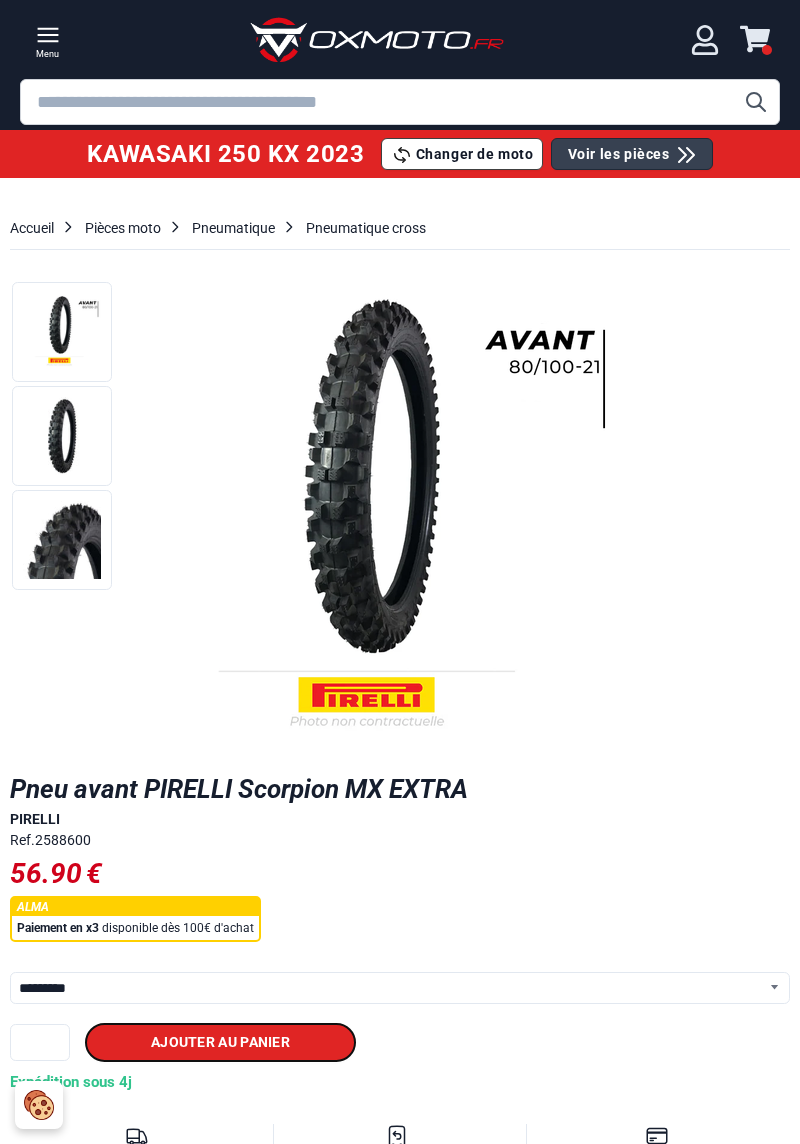 click on "Ajouter au panier" at bounding box center [220, 1042] 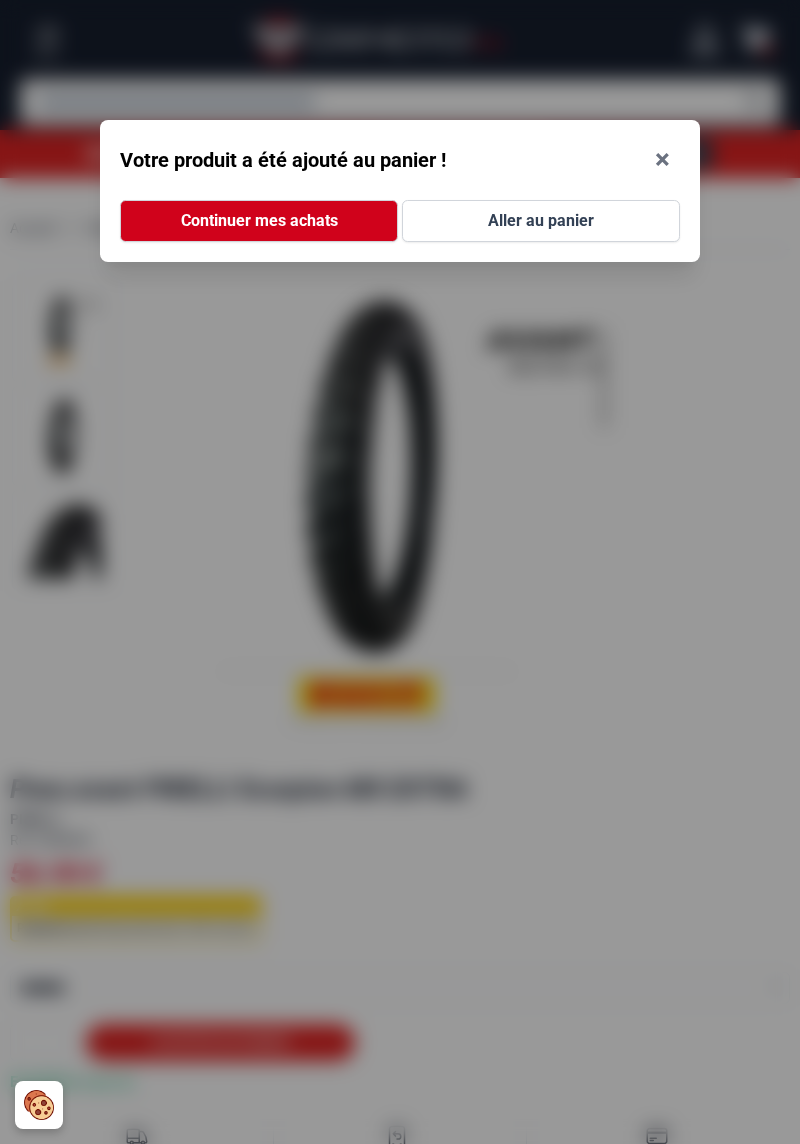 click on "Aller au panier" at bounding box center (541, 221) 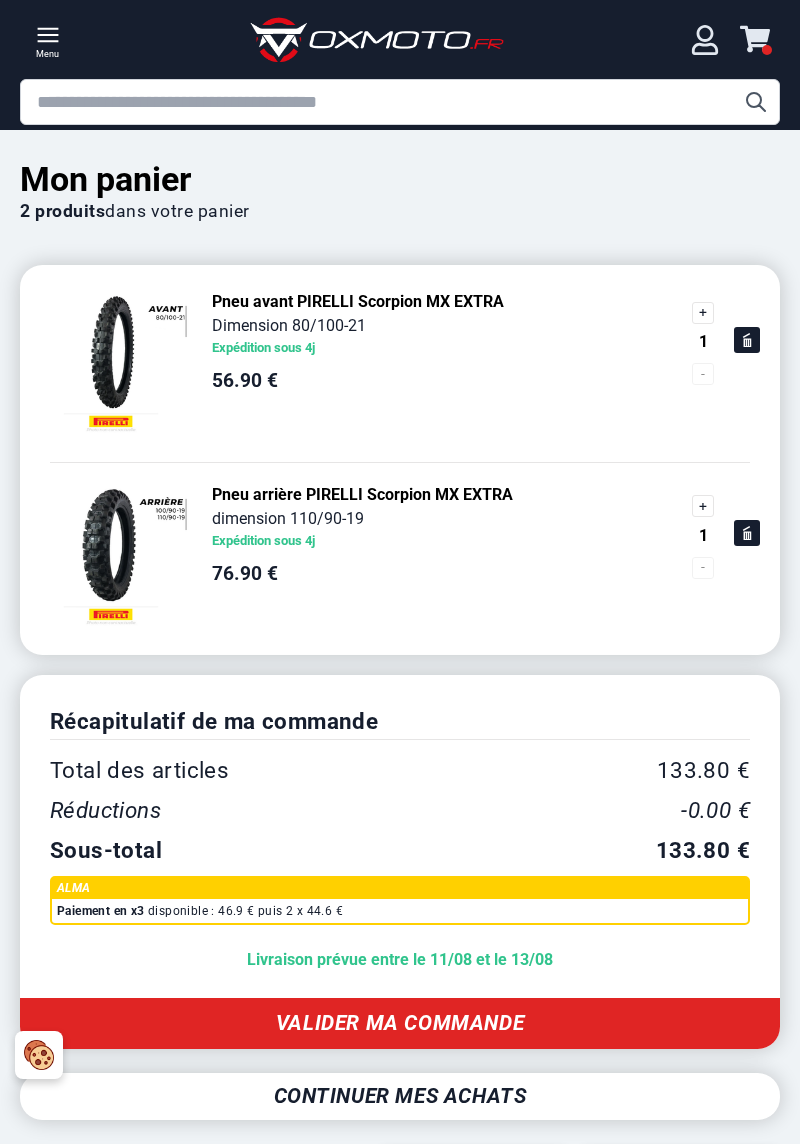 scroll, scrollTop: 0, scrollLeft: 0, axis: both 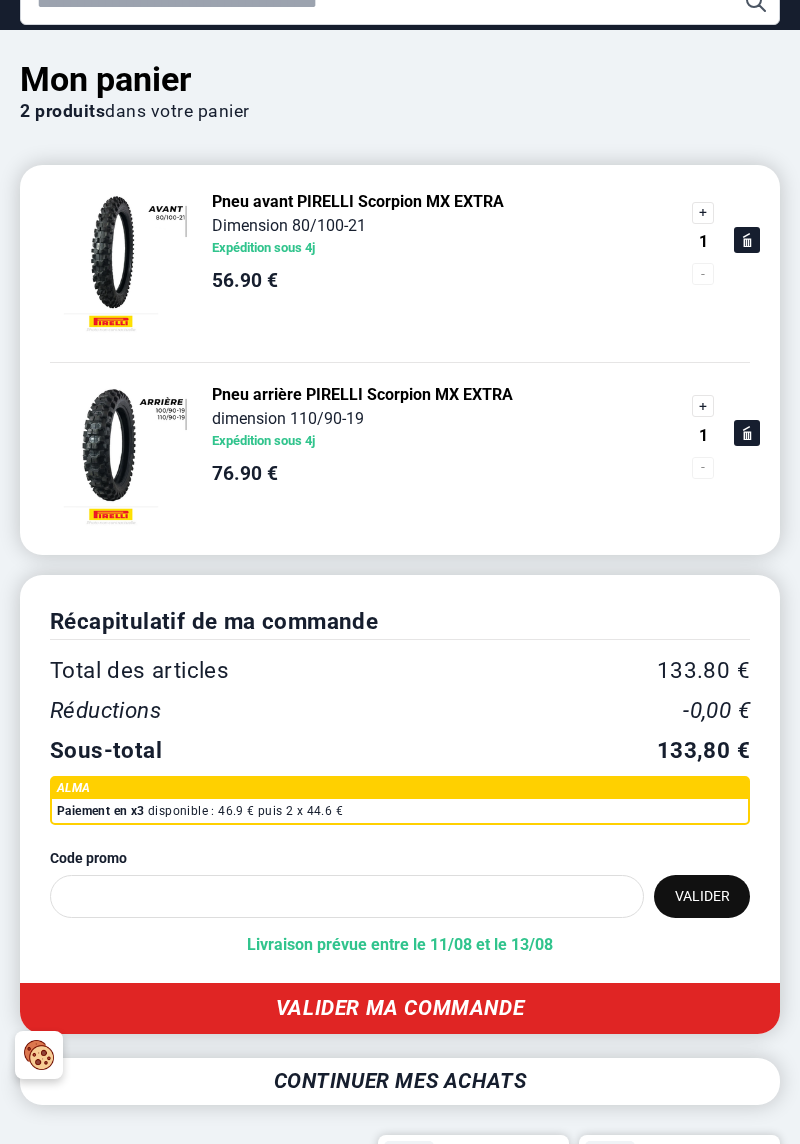 click on "Code promo" at bounding box center (347, 896) 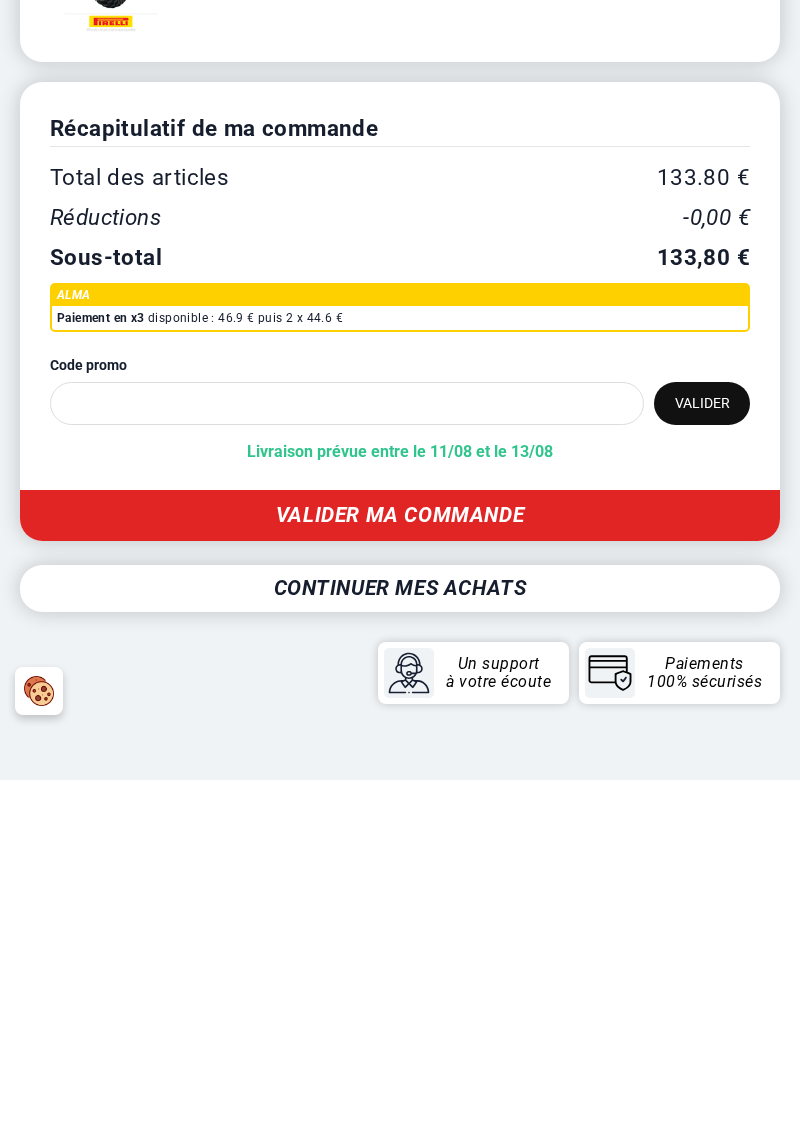 scroll, scrollTop: 241, scrollLeft: 0, axis: vertical 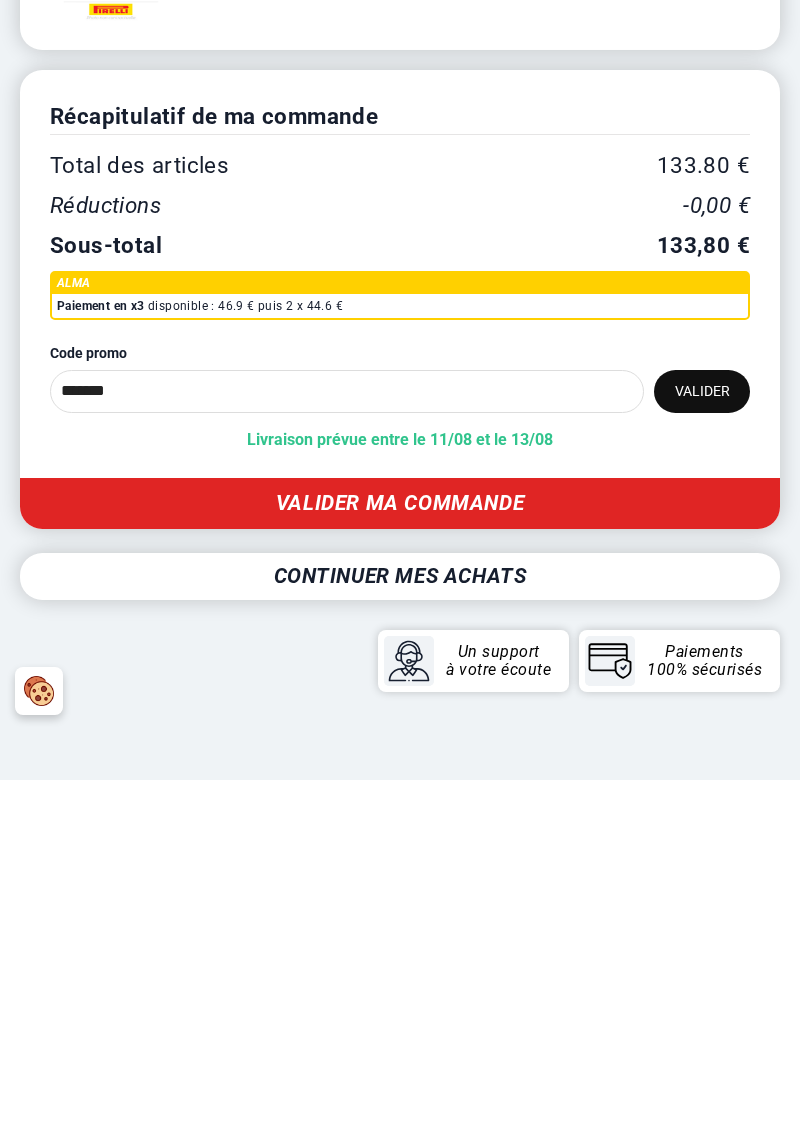 type on "*******" 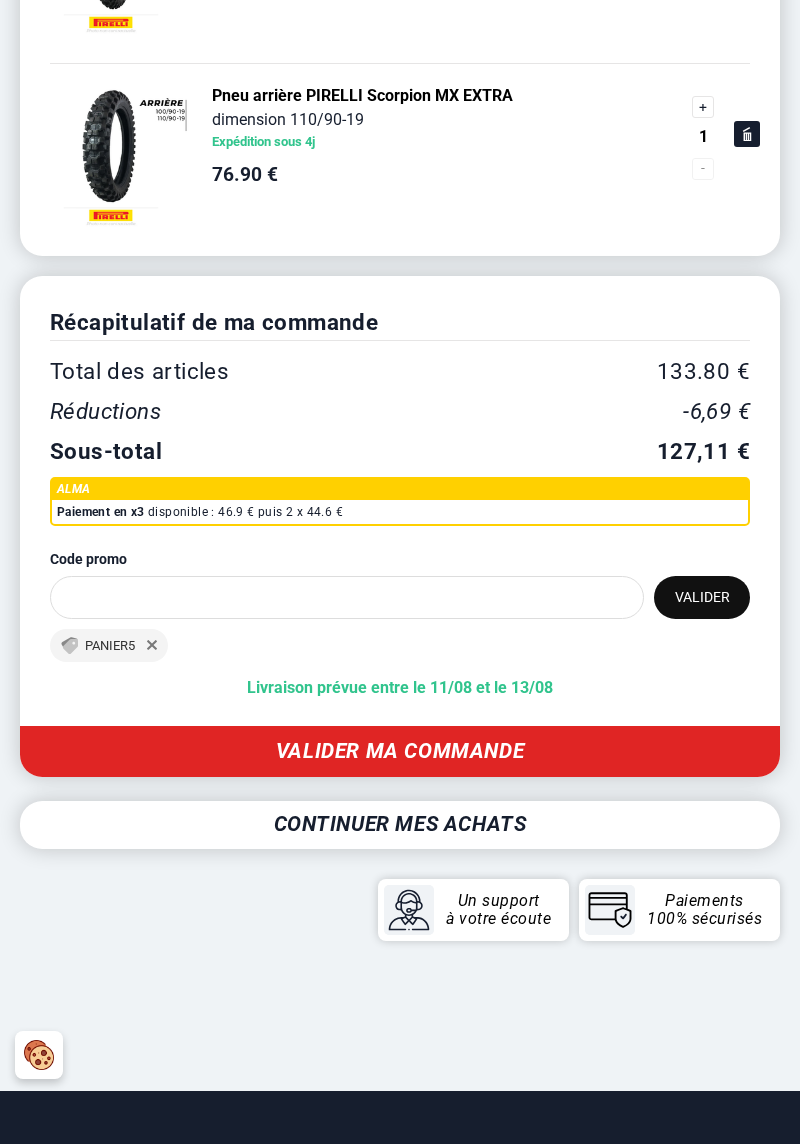 scroll, scrollTop: 404, scrollLeft: 0, axis: vertical 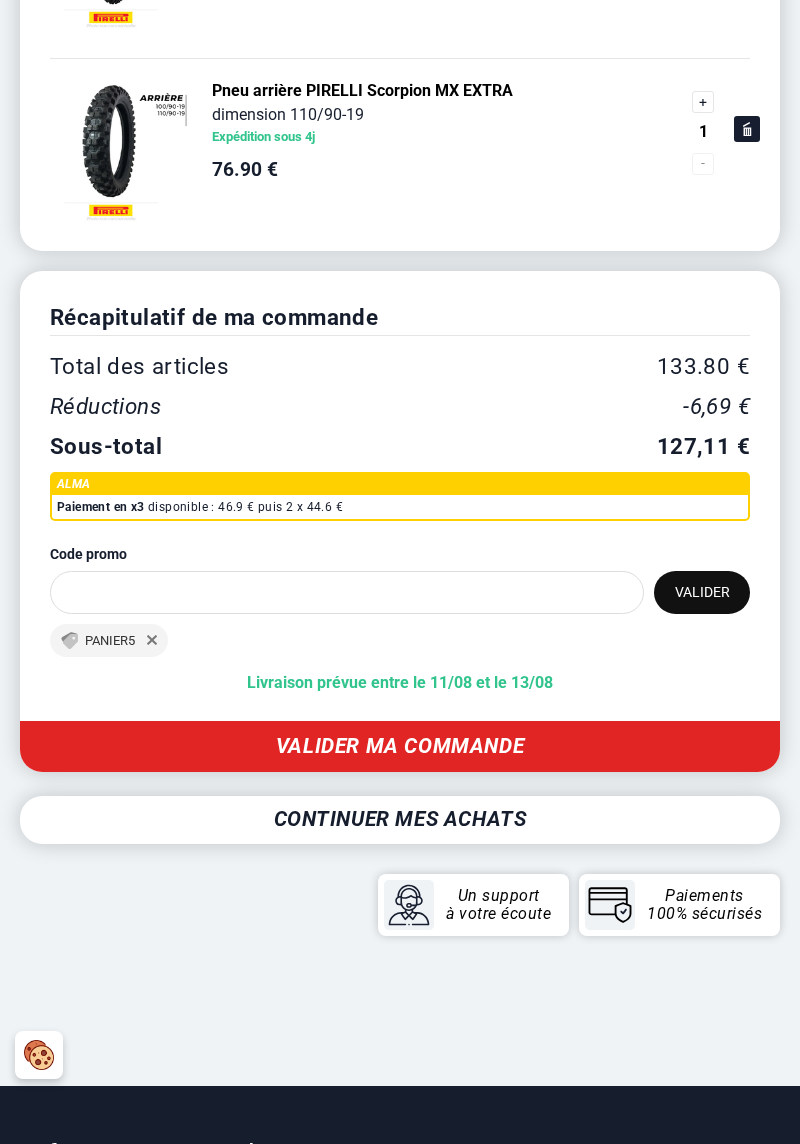 click on "Valider ma commande" at bounding box center (400, 746) 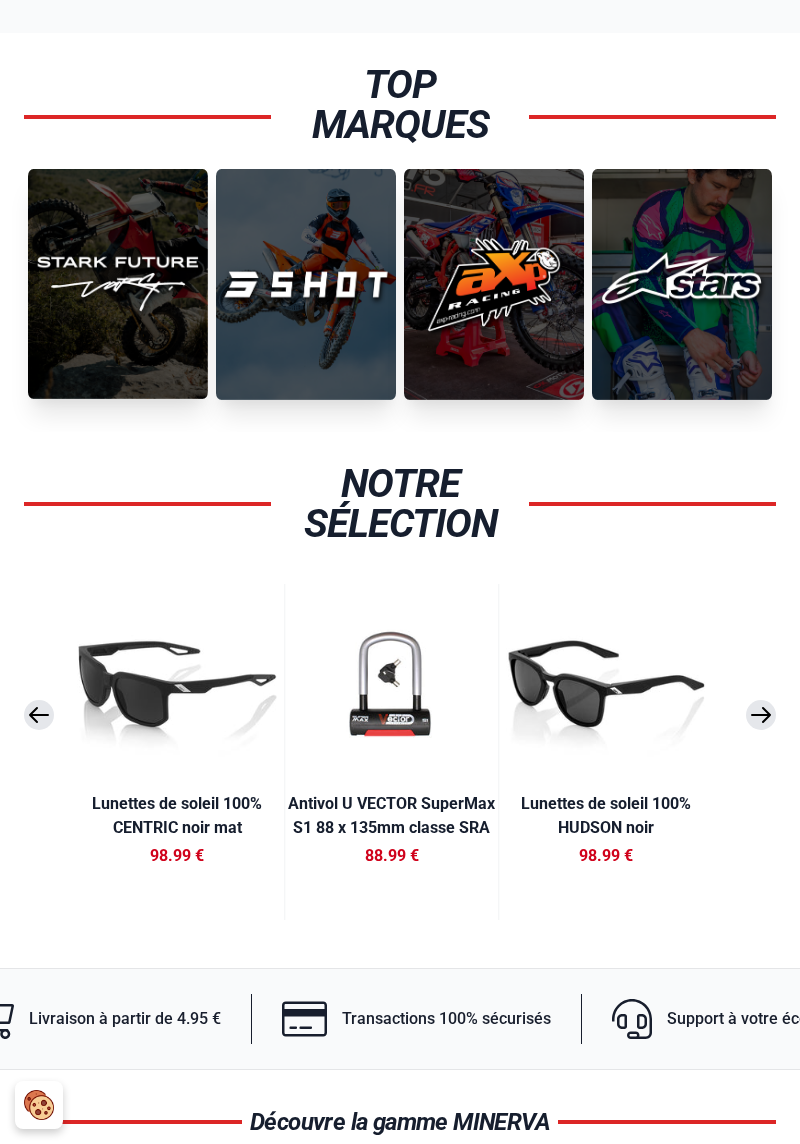 scroll, scrollTop: 413, scrollLeft: 0, axis: vertical 